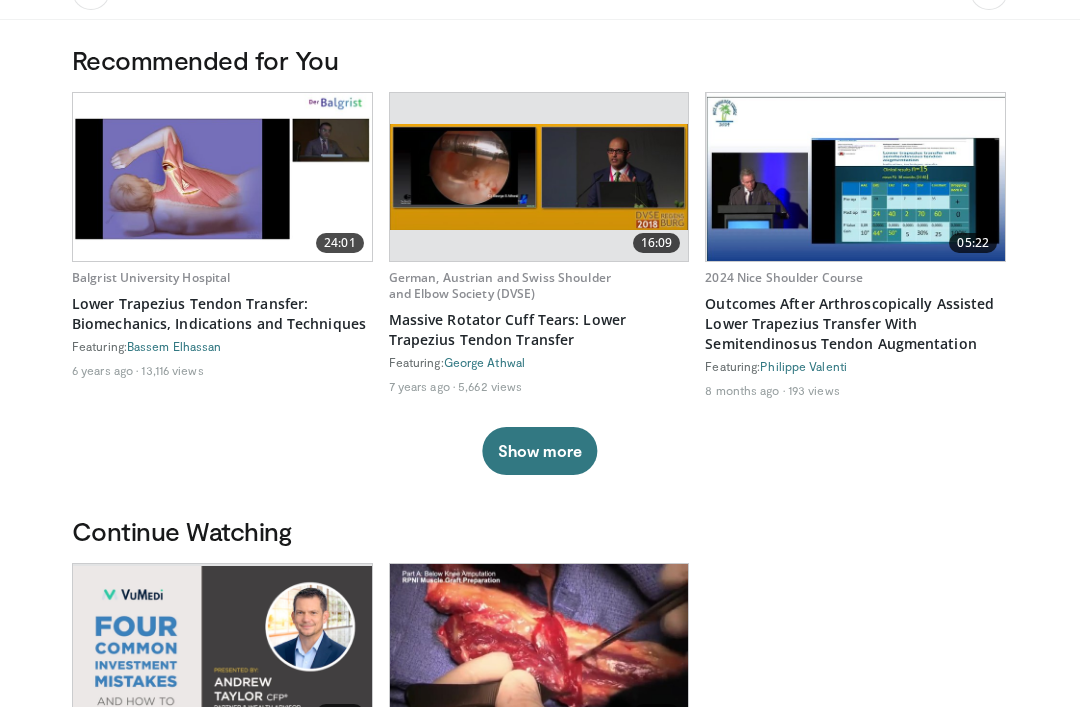 scroll, scrollTop: 0, scrollLeft: 0, axis: both 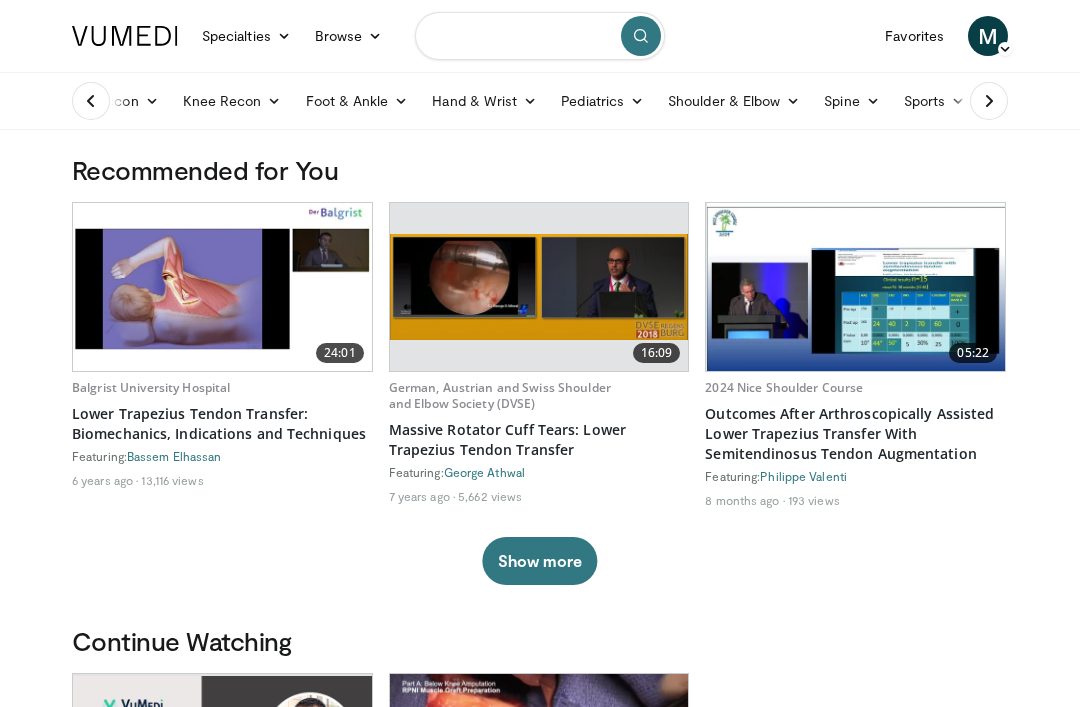 click at bounding box center (540, 36) 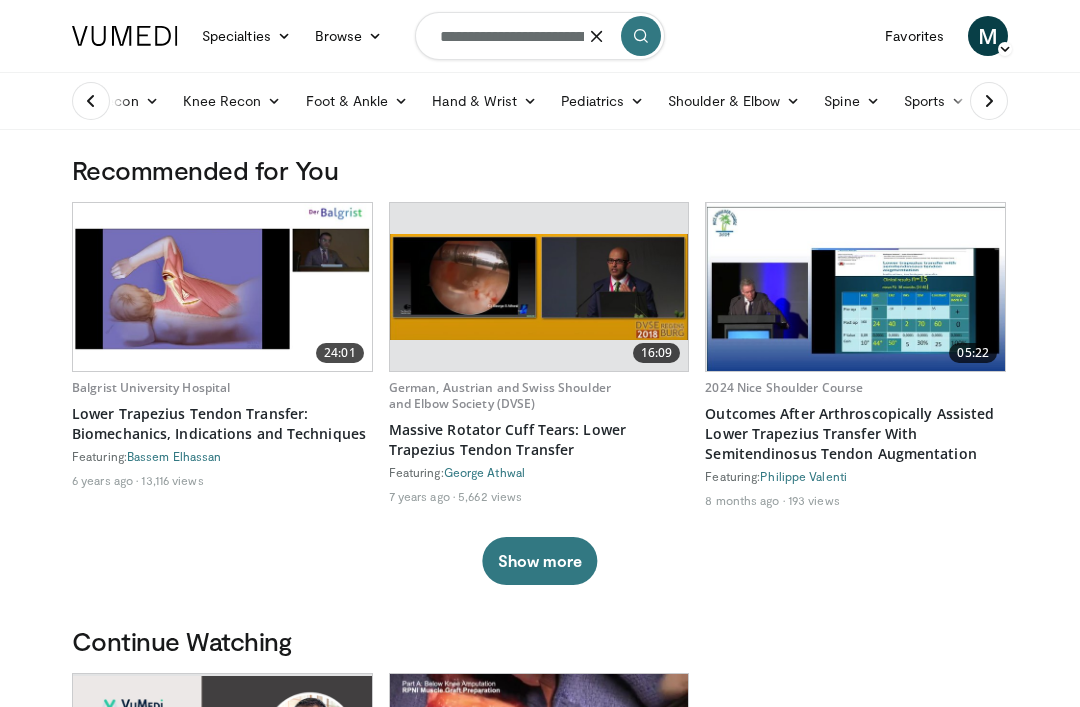 type on "**********" 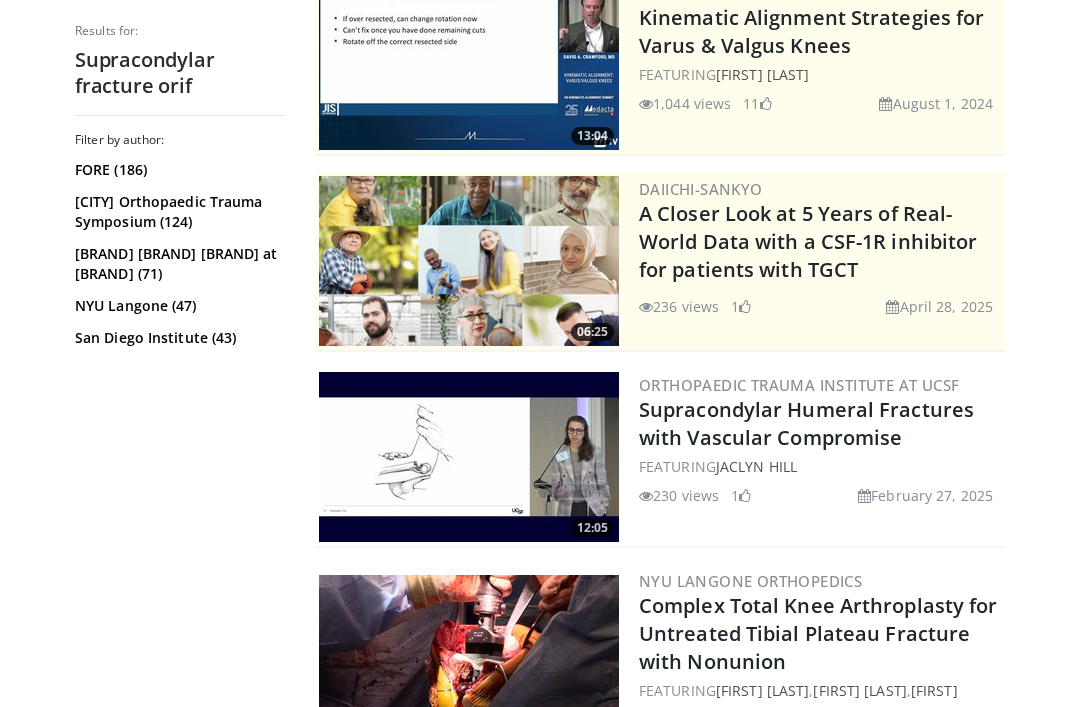 scroll, scrollTop: 0, scrollLeft: 0, axis: both 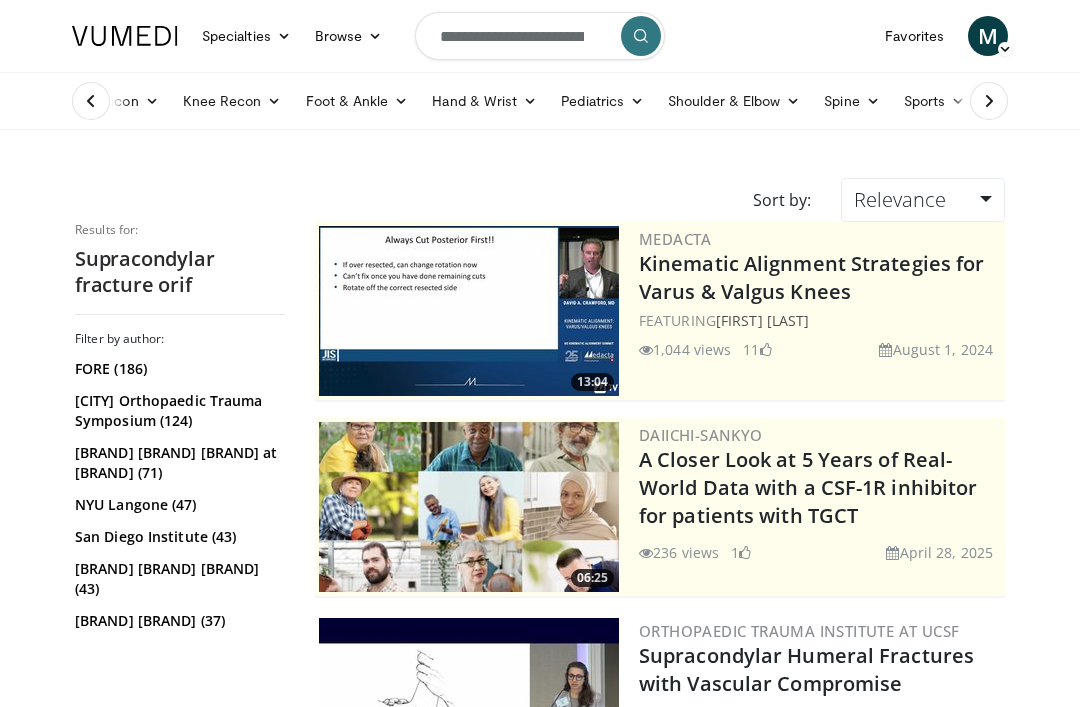 click on "Shoulder & Elbow" at bounding box center [734, 101] 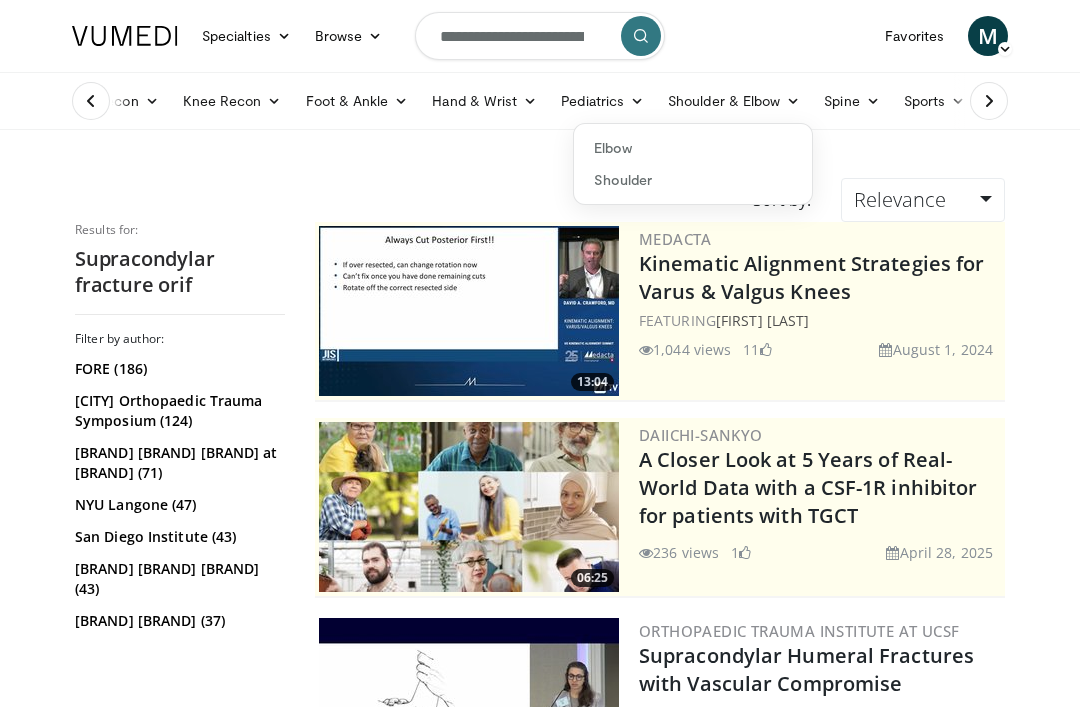 click on "Elbow" at bounding box center [693, 148] 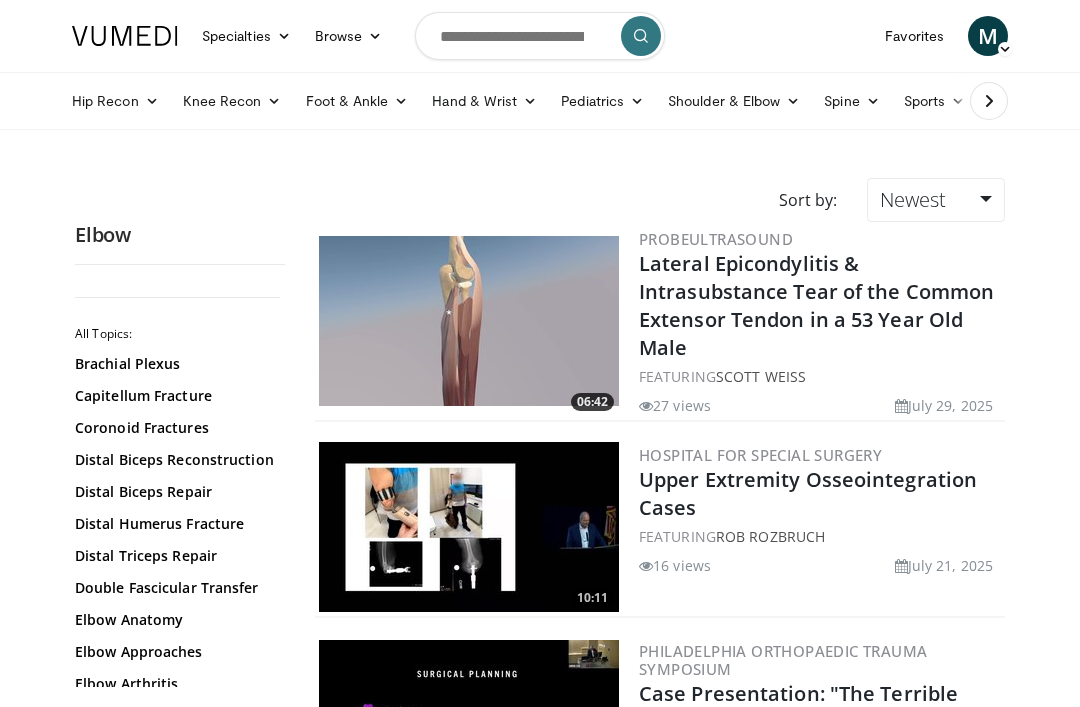 scroll, scrollTop: 0, scrollLeft: 0, axis: both 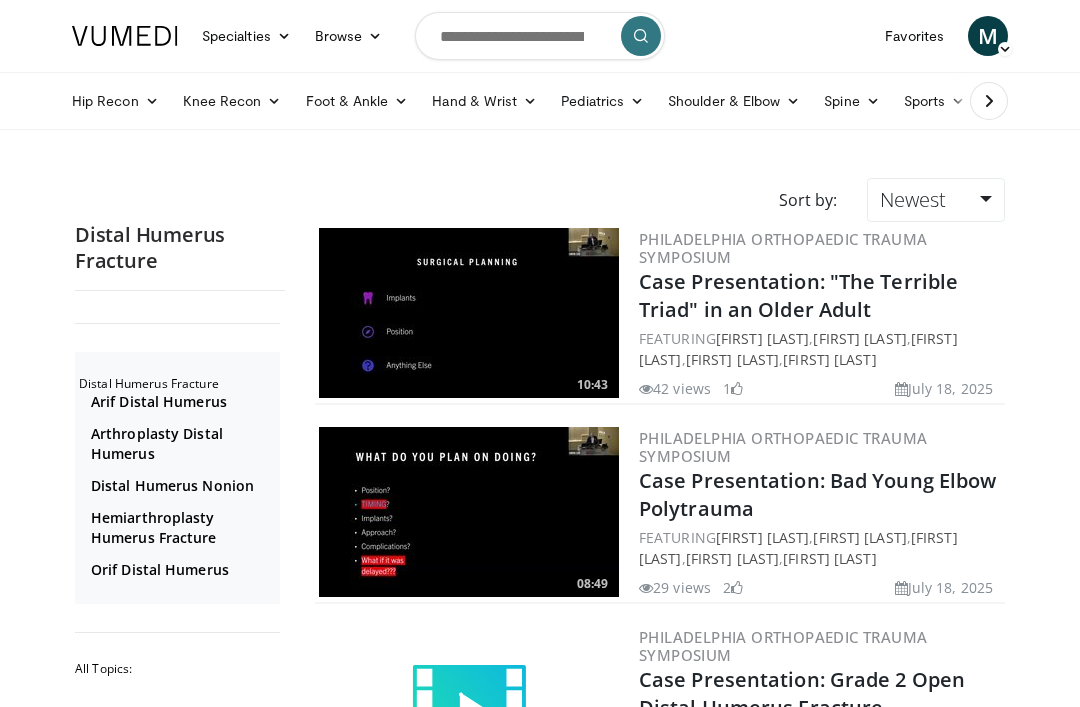 click on "Orif Distal Humerus" at bounding box center (183, 570) 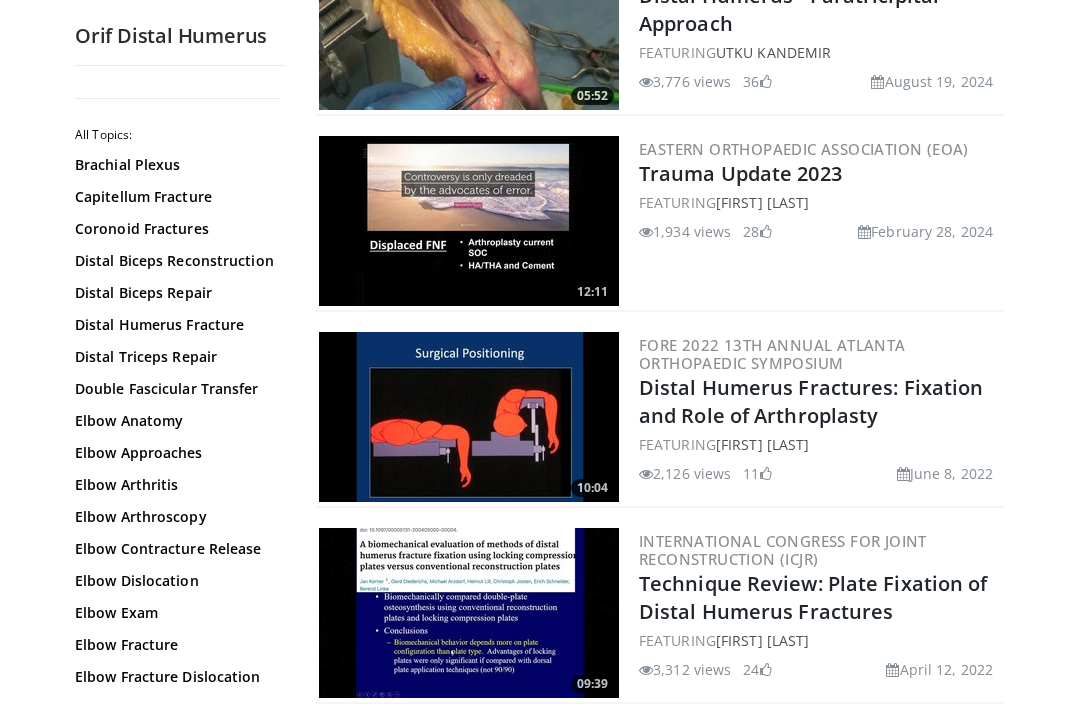 scroll, scrollTop: 1661, scrollLeft: 0, axis: vertical 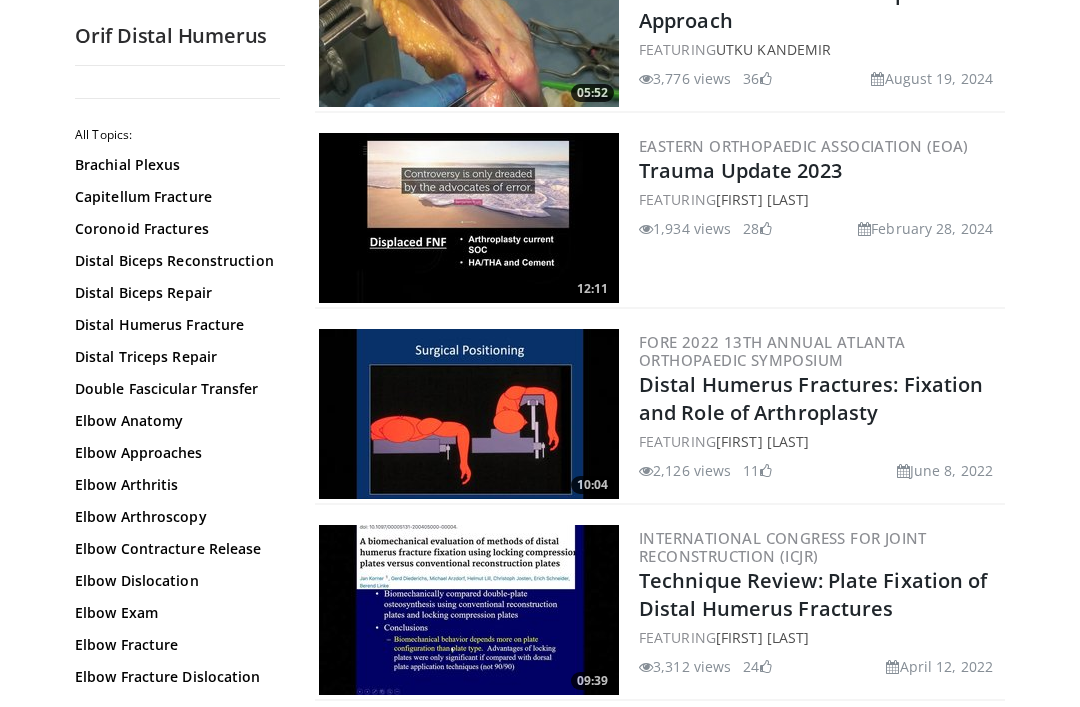click on "Technique Review: Plate Fixation of Distal Humerus Fractures" at bounding box center (813, 594) 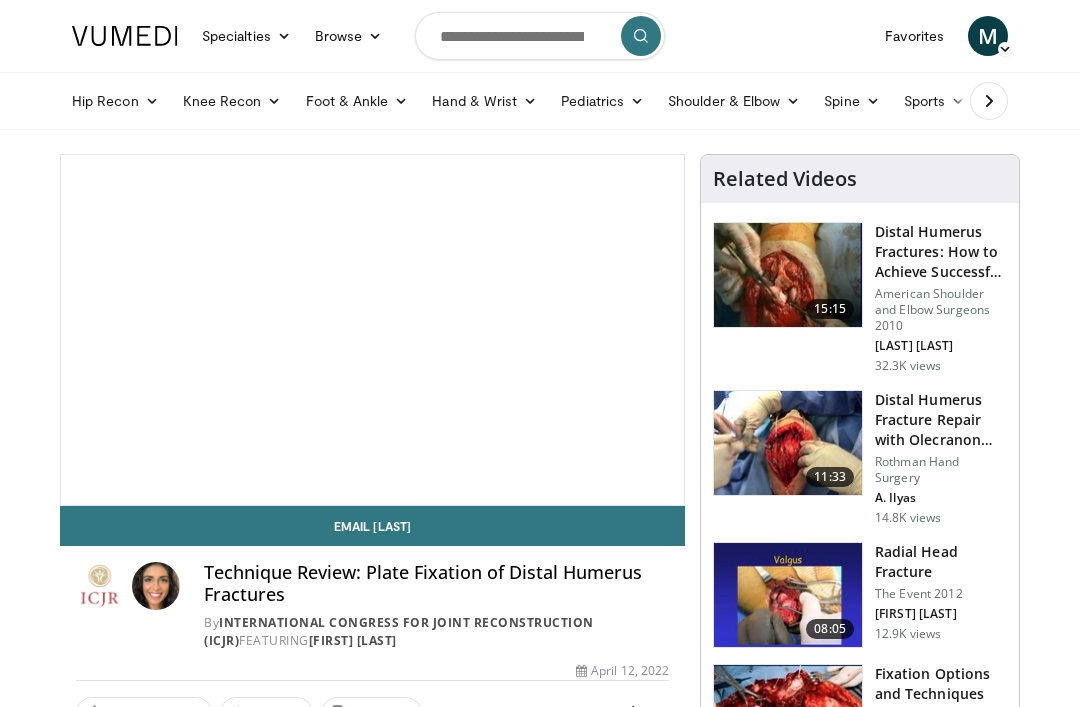 scroll, scrollTop: 0, scrollLeft: 0, axis: both 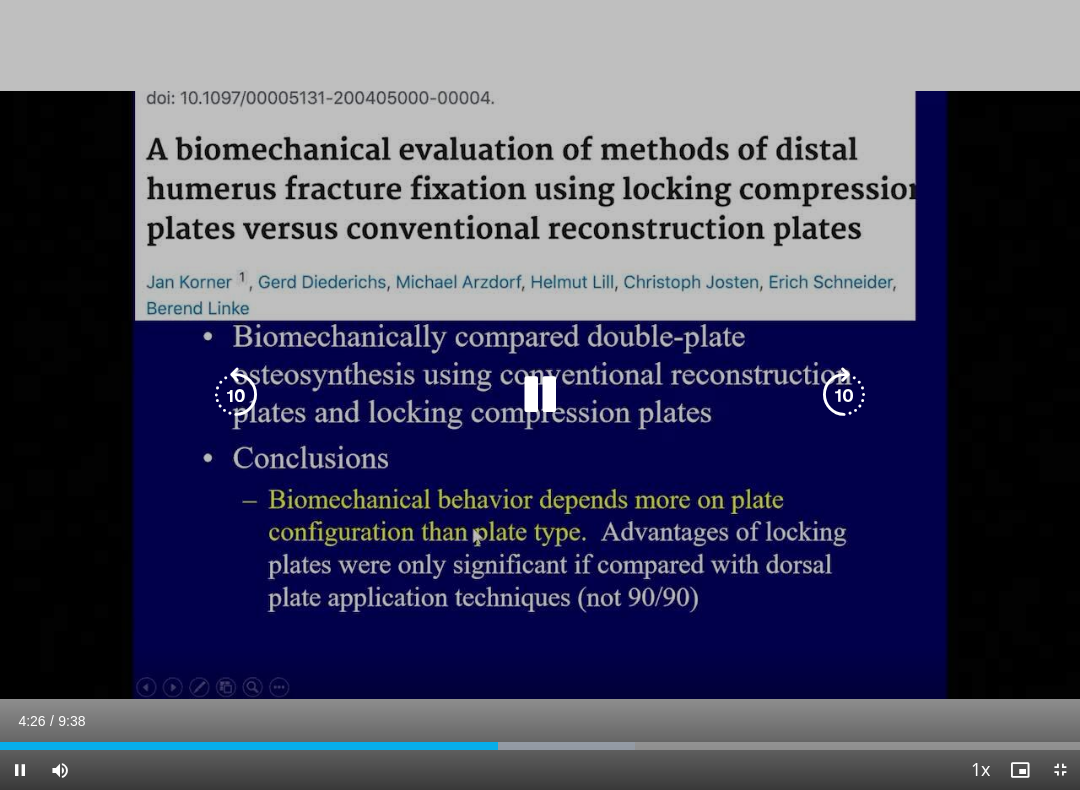 click at bounding box center (844, 395) 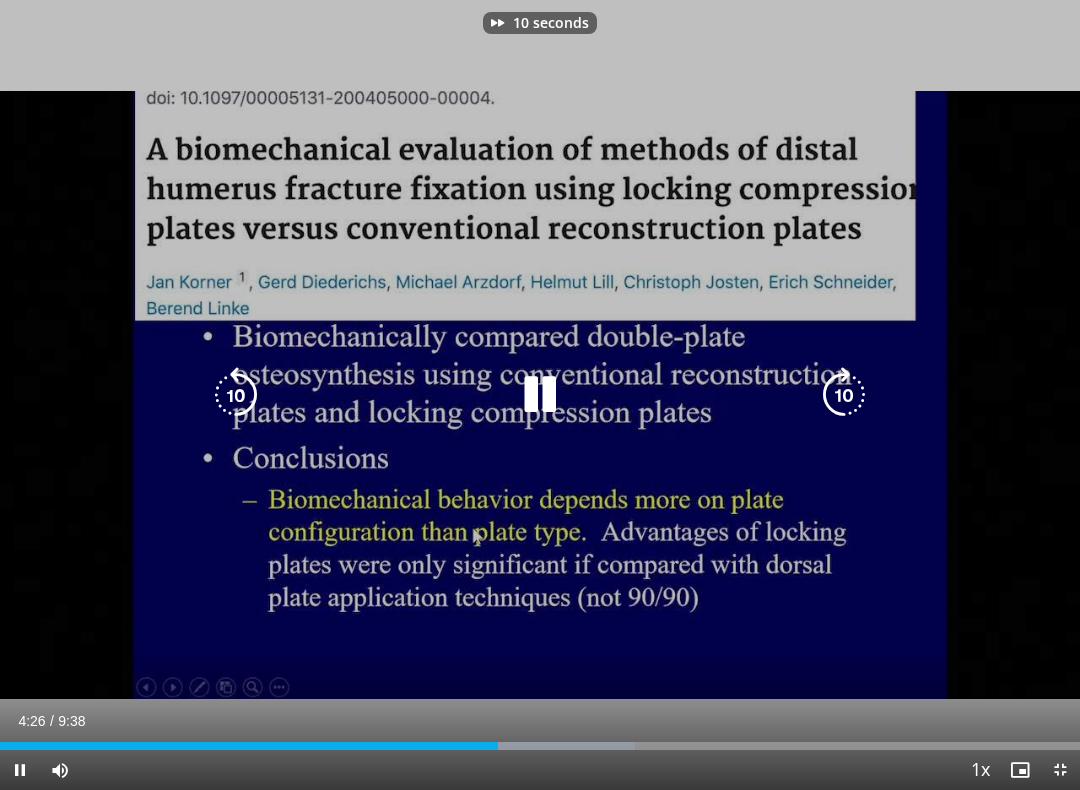 click at bounding box center (844, 395) 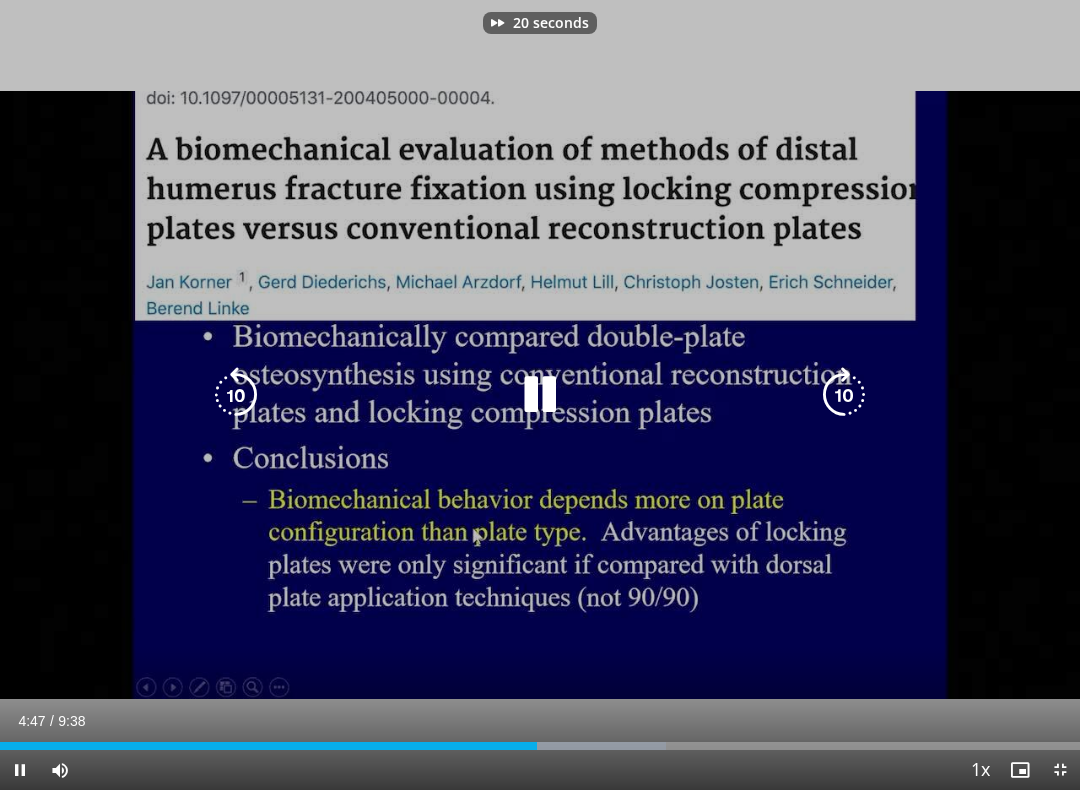 click at bounding box center (844, 395) 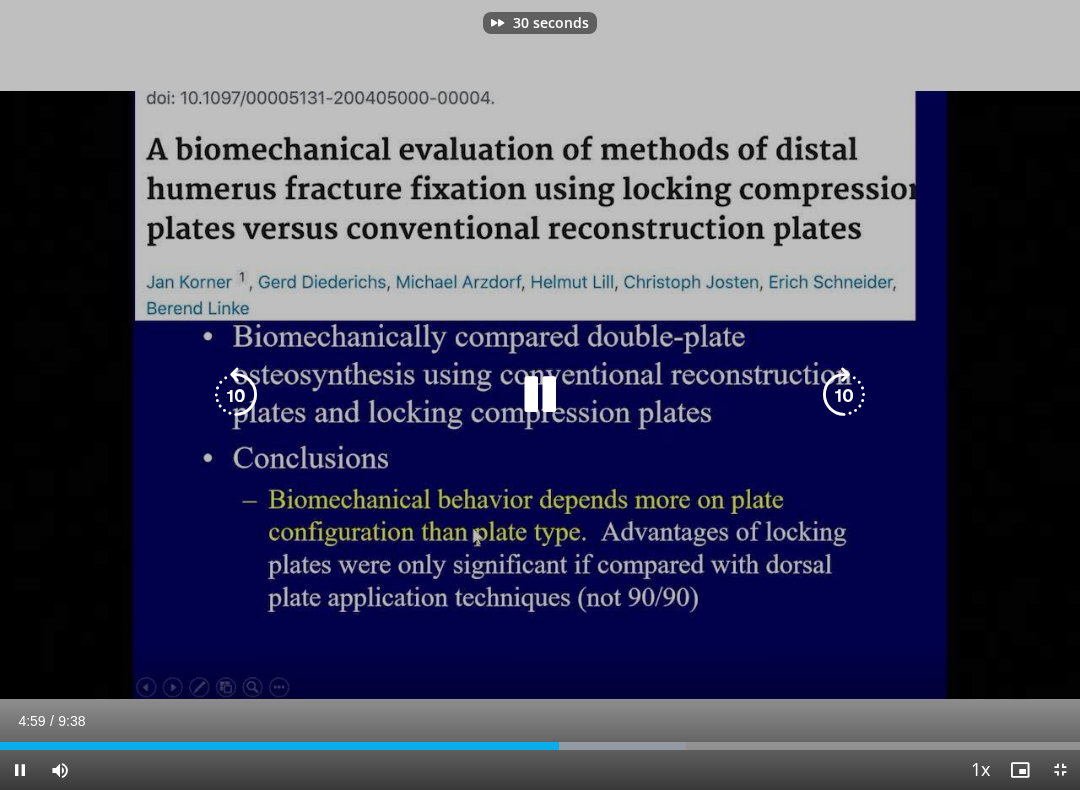 click at bounding box center [844, 395] 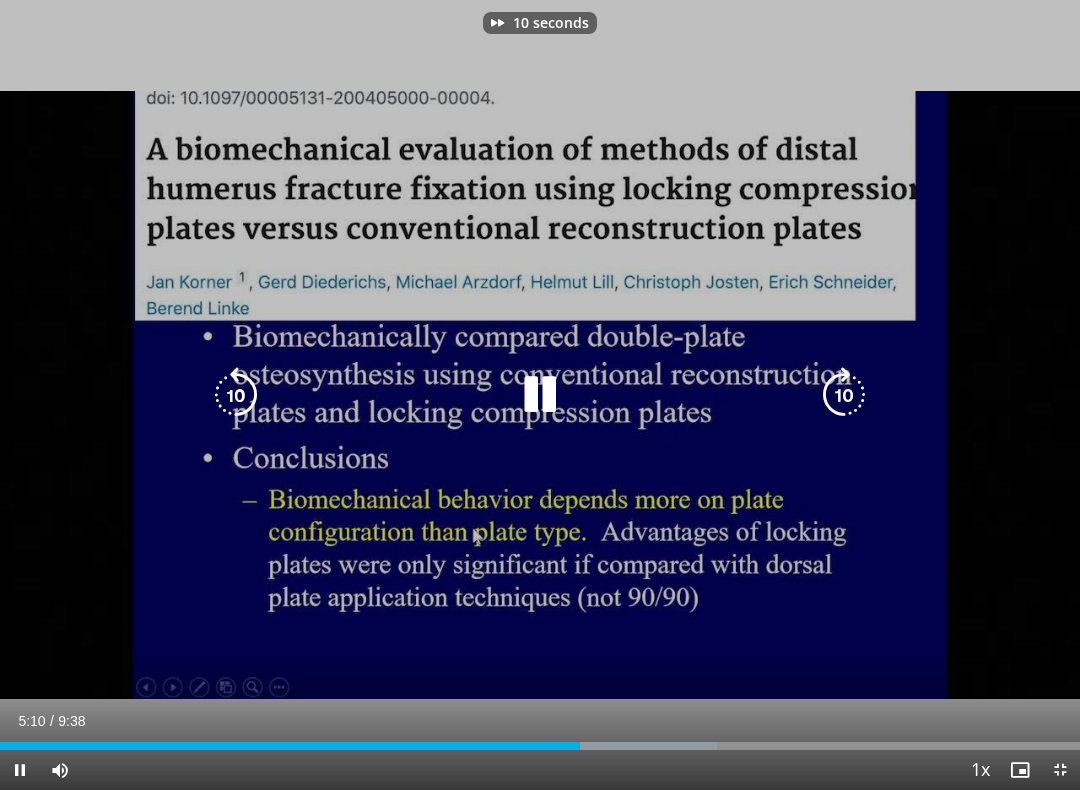 click at bounding box center (844, 395) 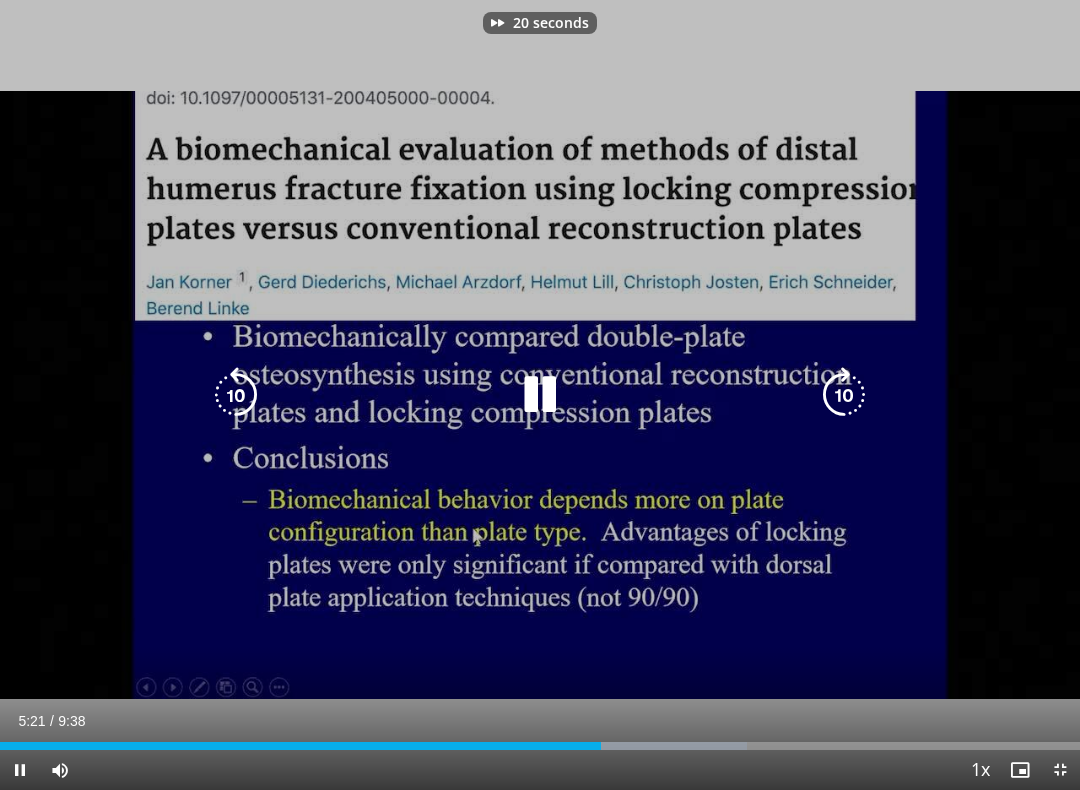click at bounding box center [844, 395] 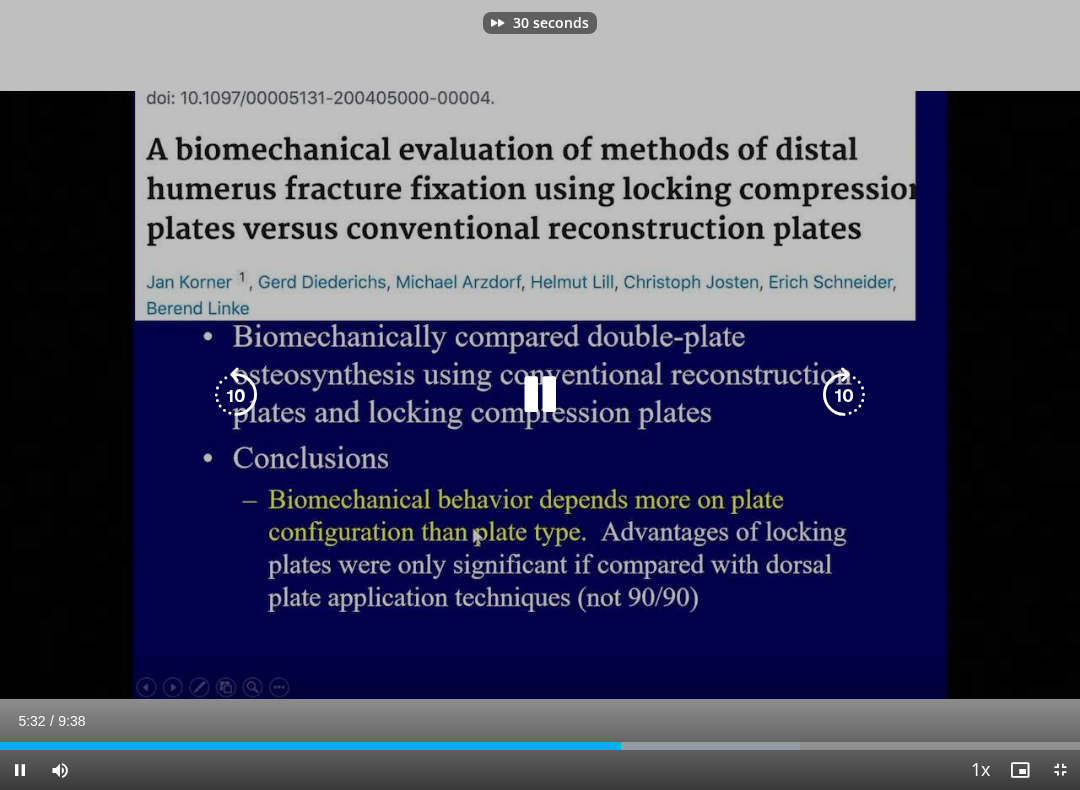 click at bounding box center [844, 395] 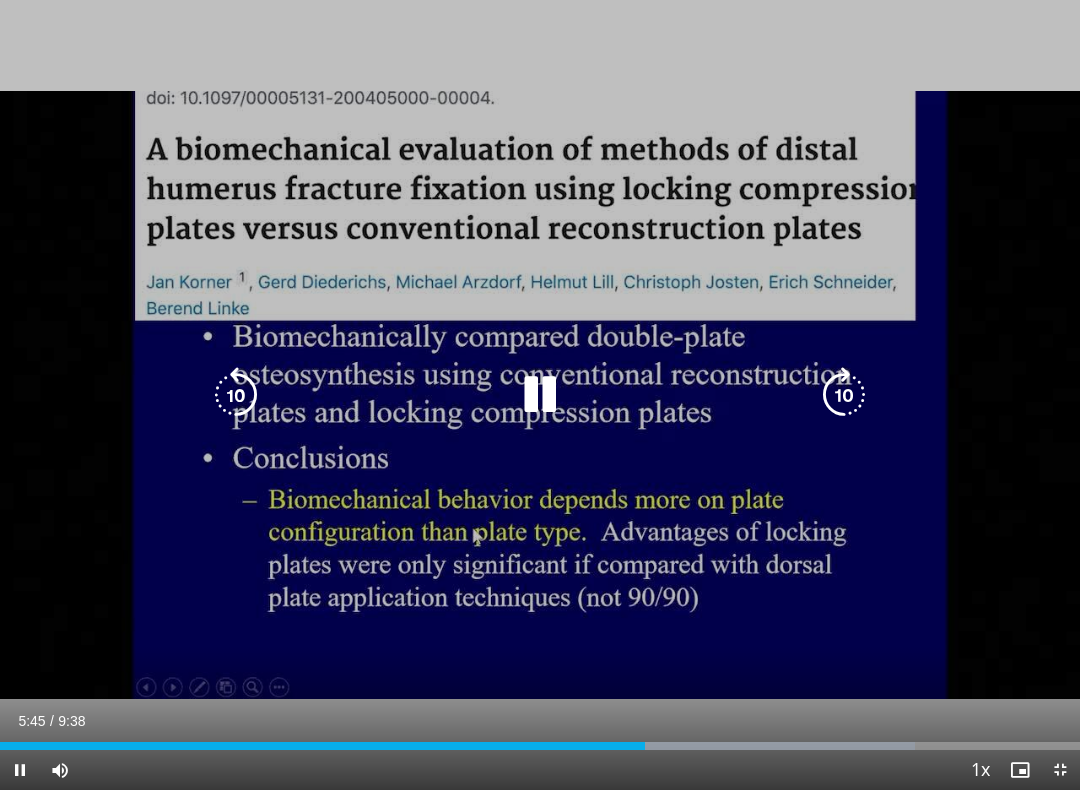 click at bounding box center (844, 395) 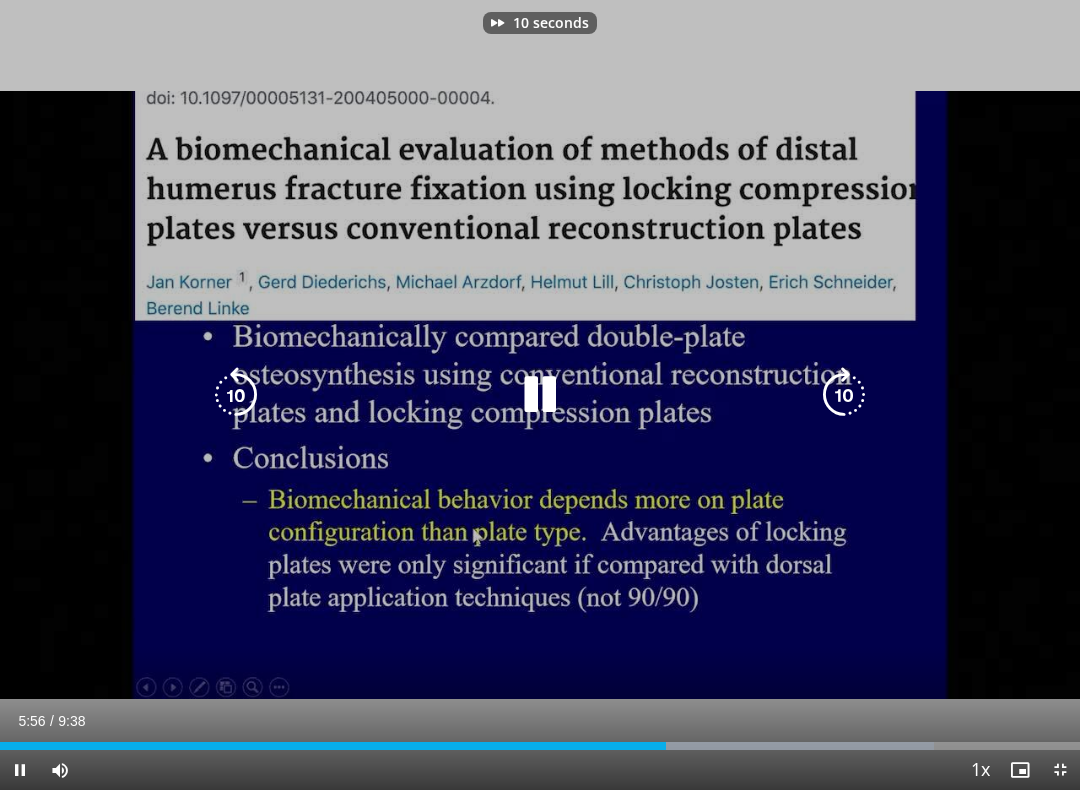 click at bounding box center (844, 395) 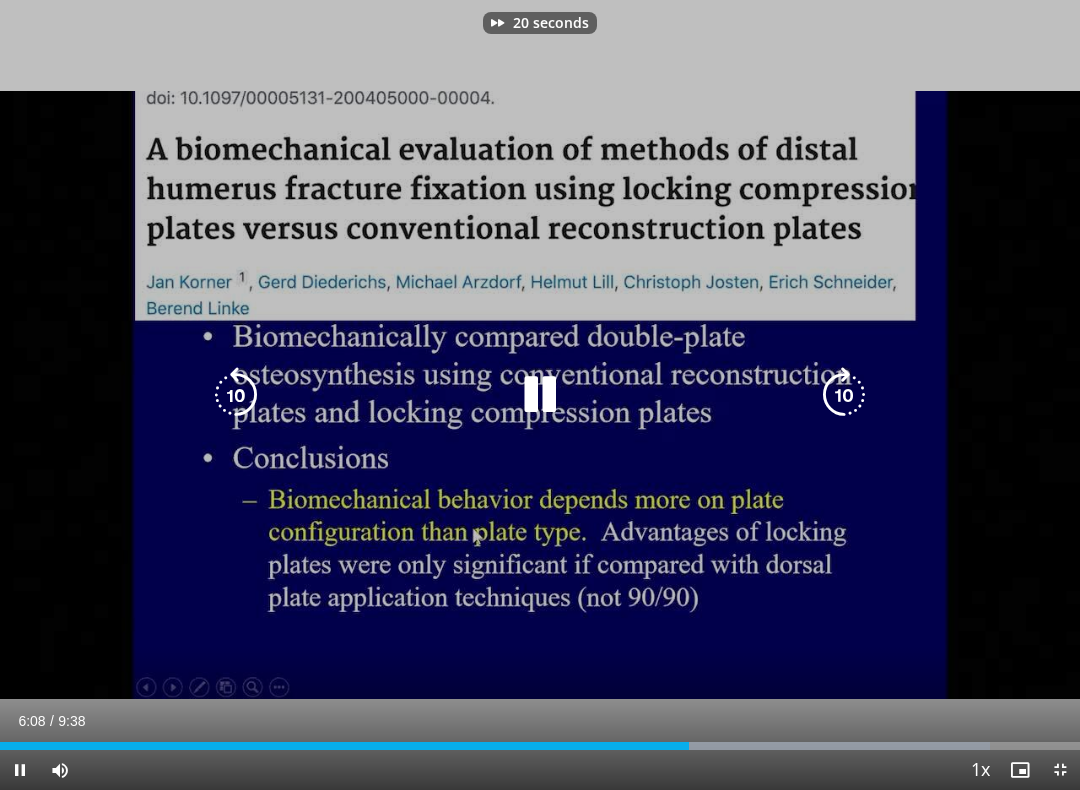 click at bounding box center (844, 395) 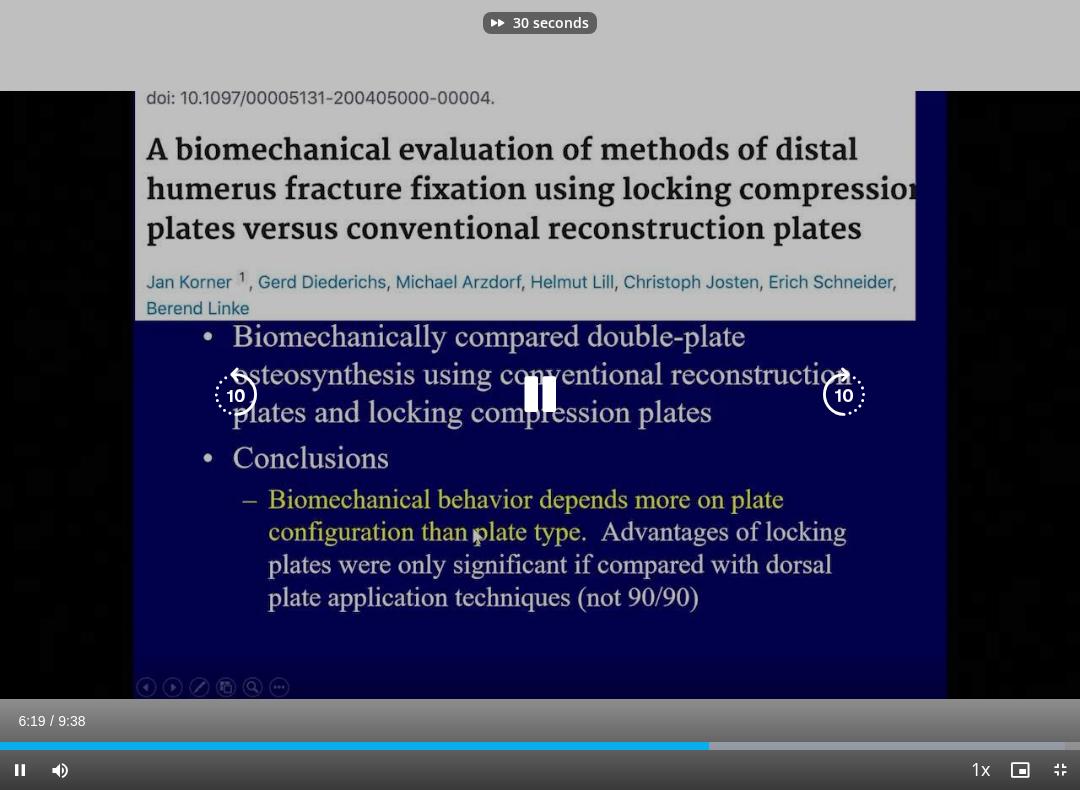 click at bounding box center (844, 395) 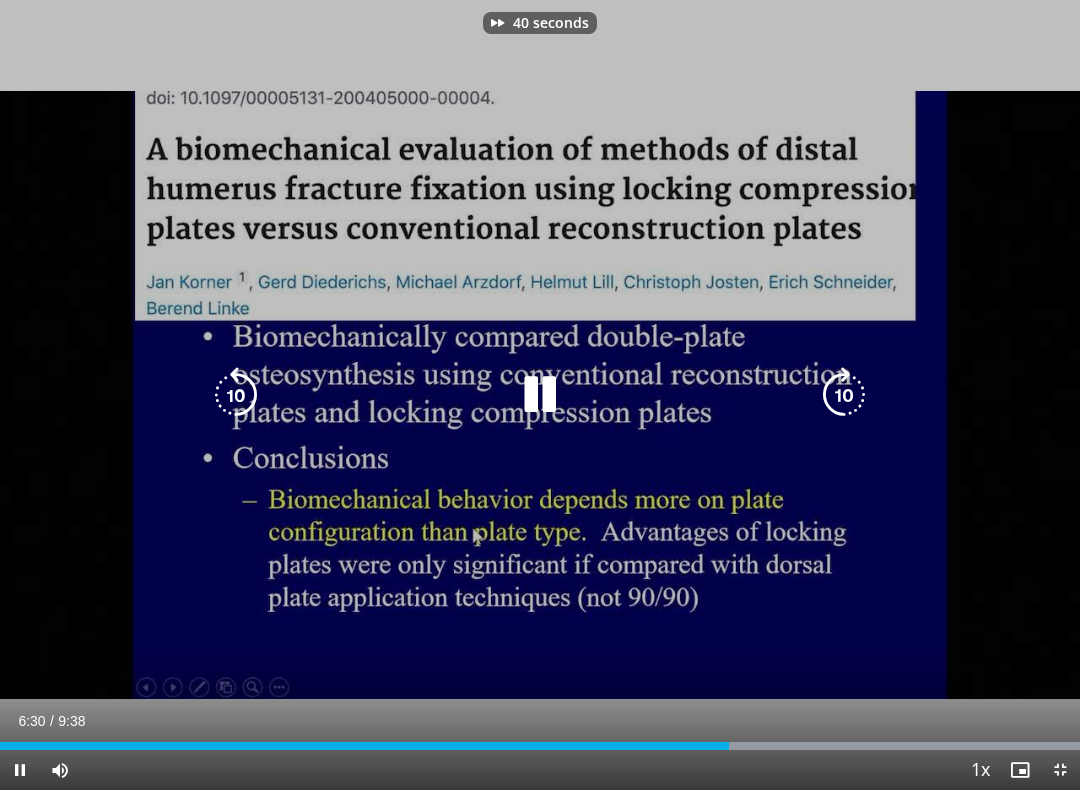 click at bounding box center (844, 395) 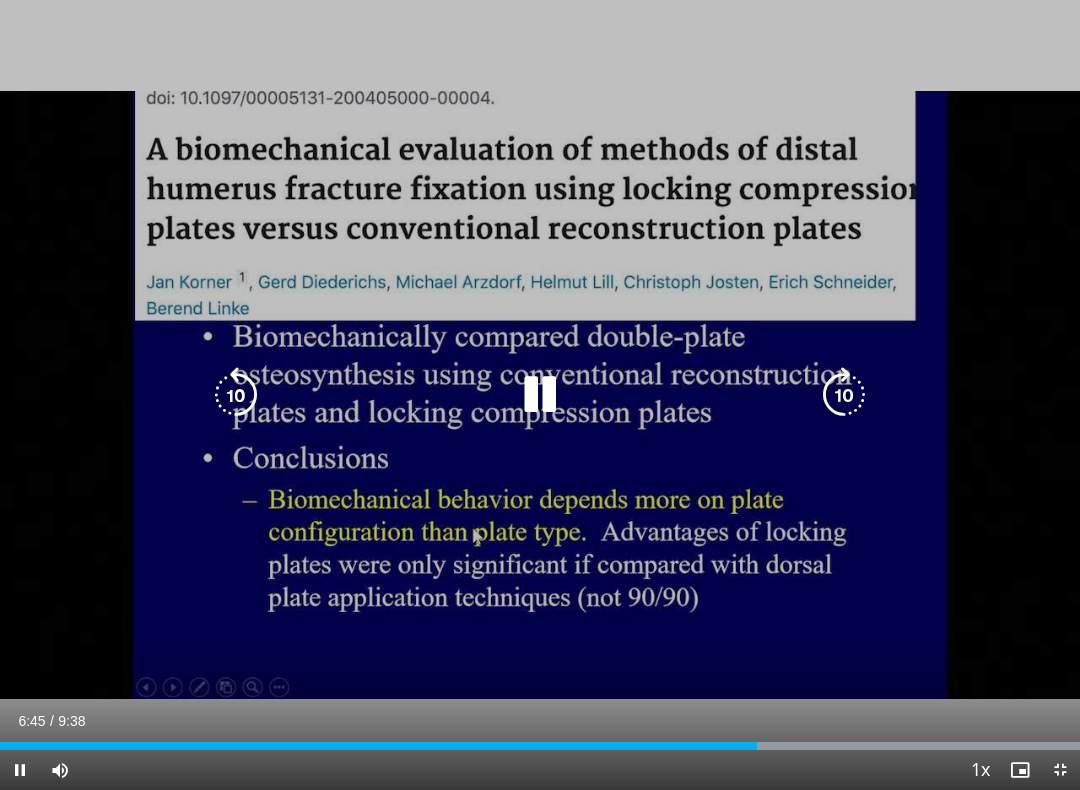 click at bounding box center [844, 395] 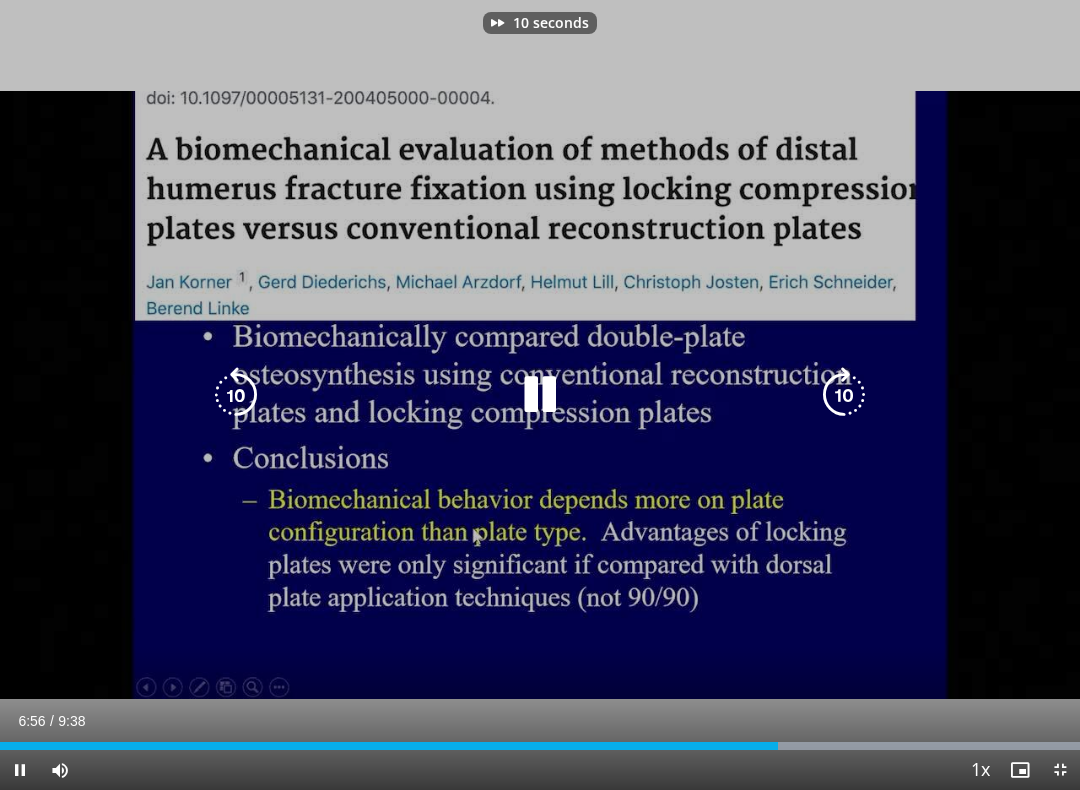 click at bounding box center [844, 395] 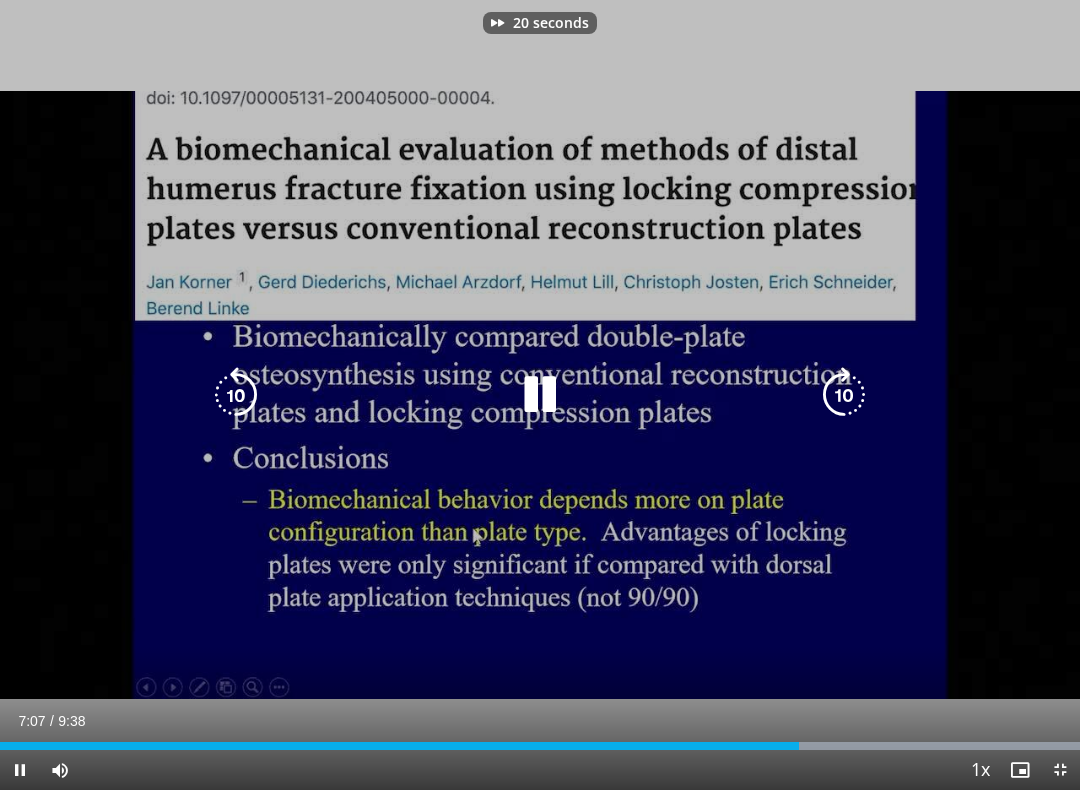 click at bounding box center [844, 395] 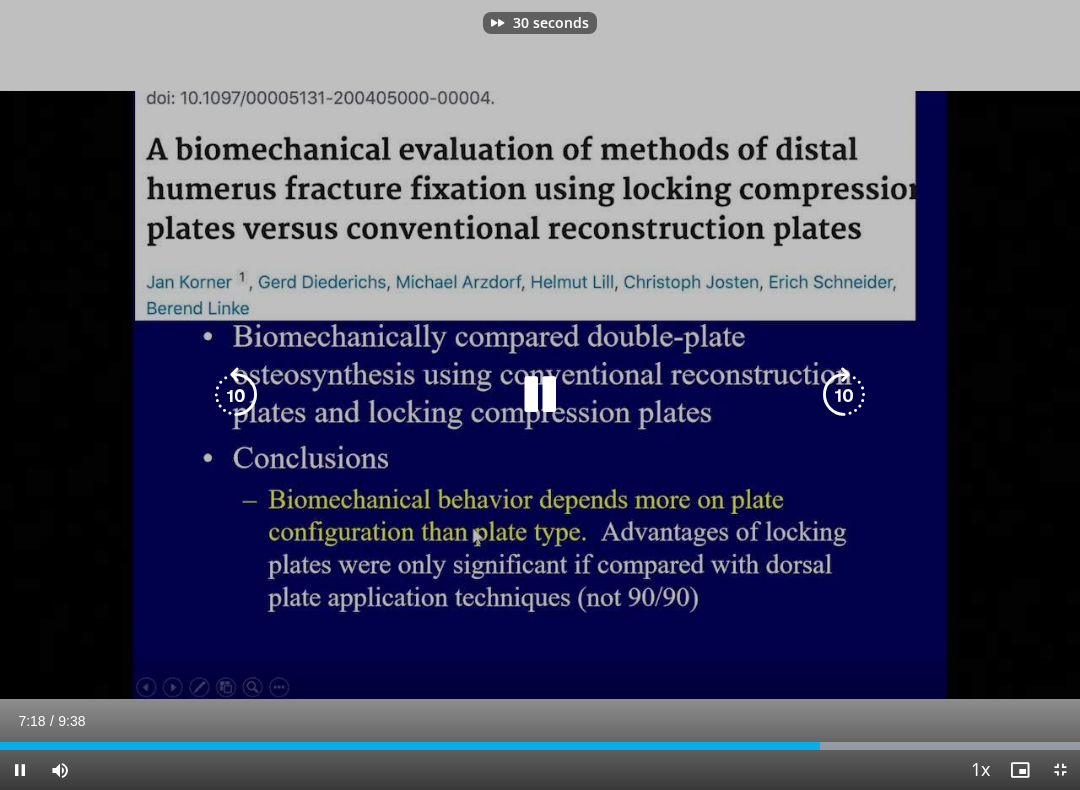 click at bounding box center (844, 395) 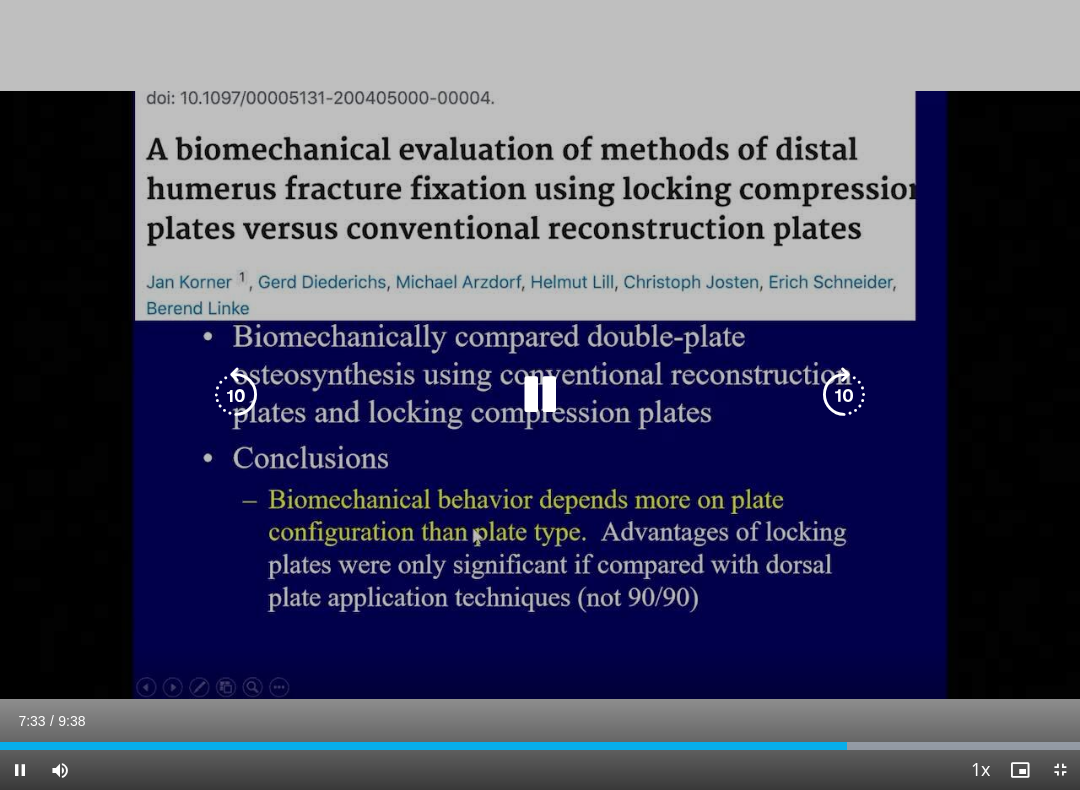 click at bounding box center (844, 395) 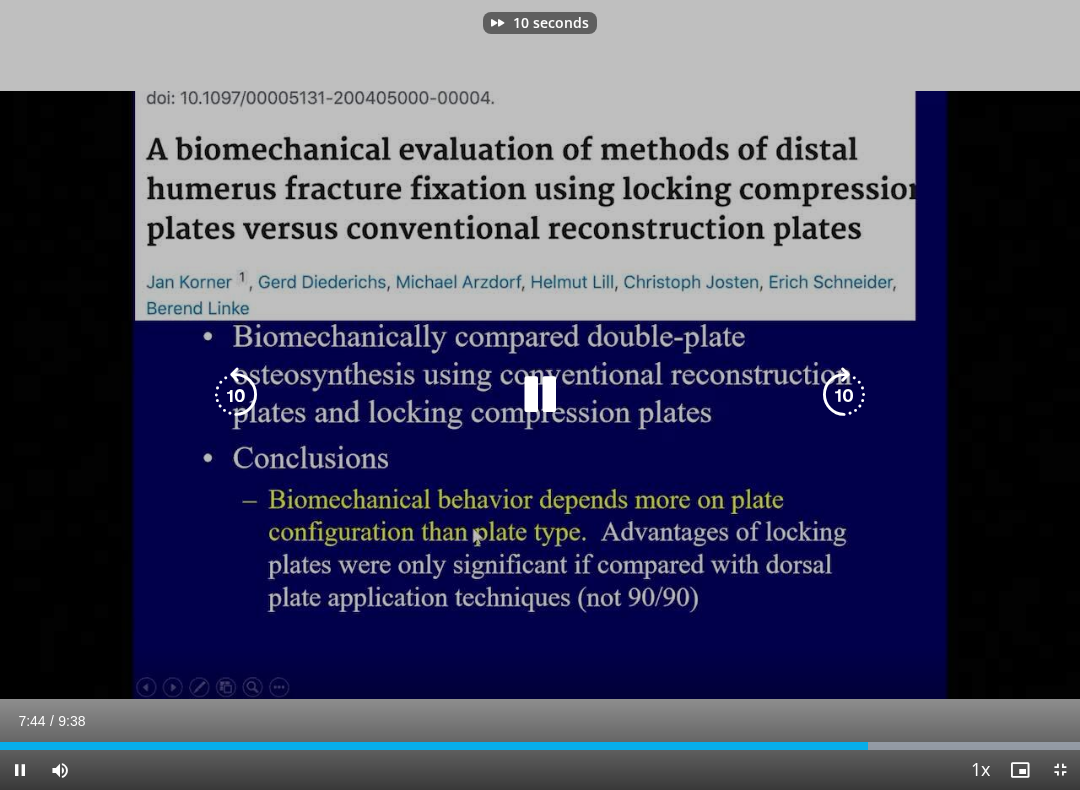 click at bounding box center [844, 395] 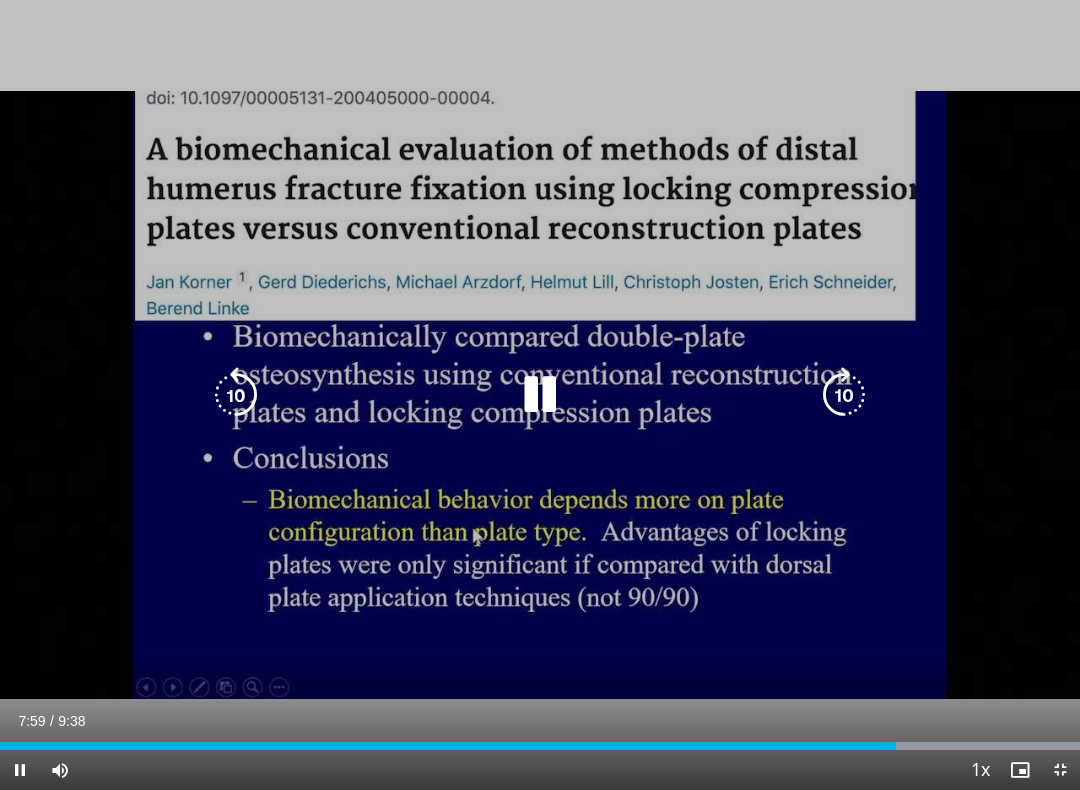 click at bounding box center (844, 395) 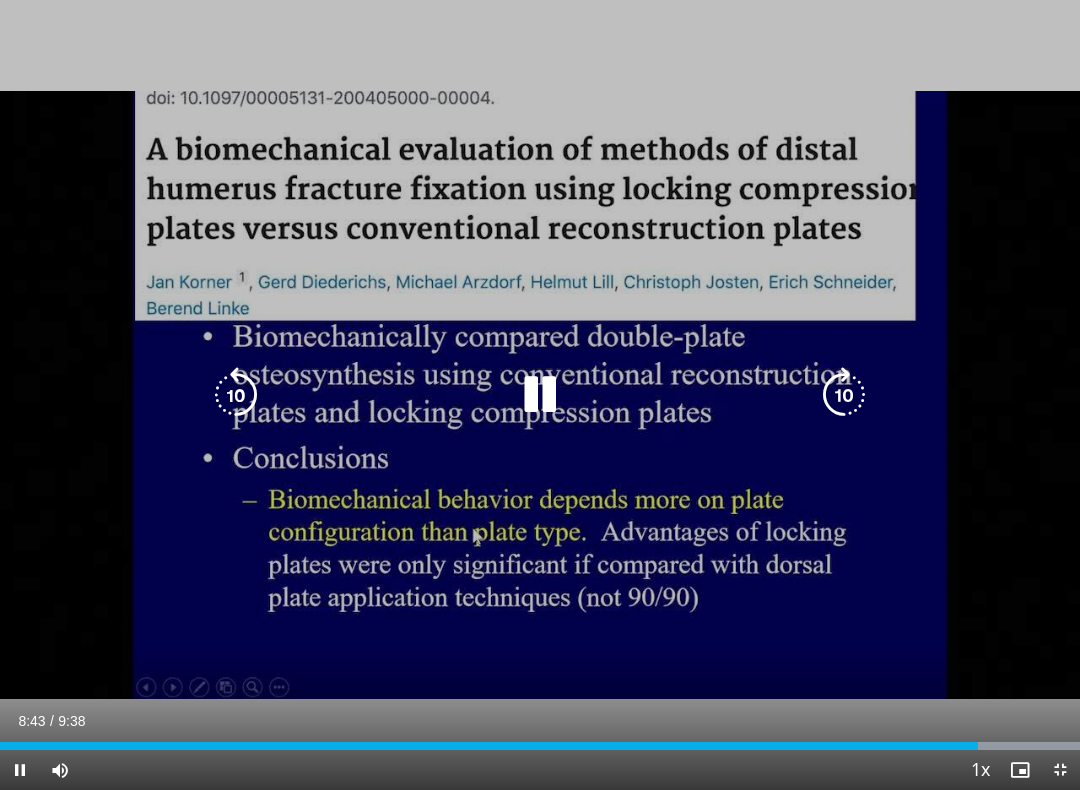 click at bounding box center (844, 395) 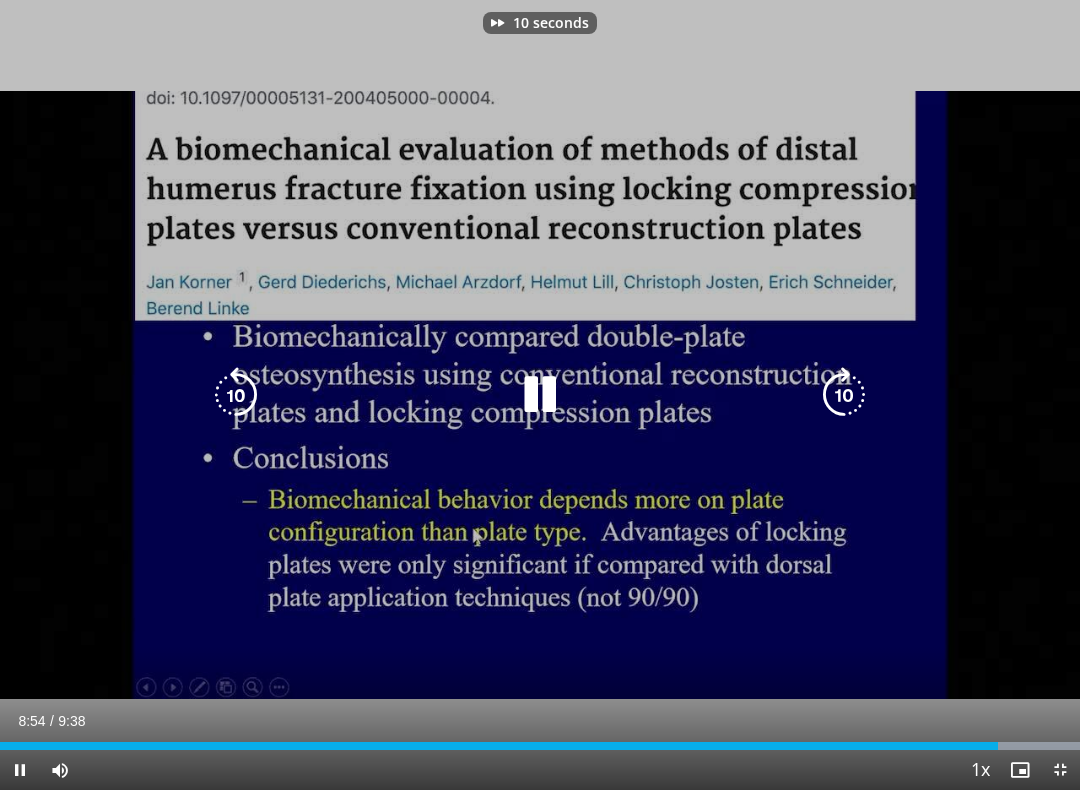 click at bounding box center (844, 395) 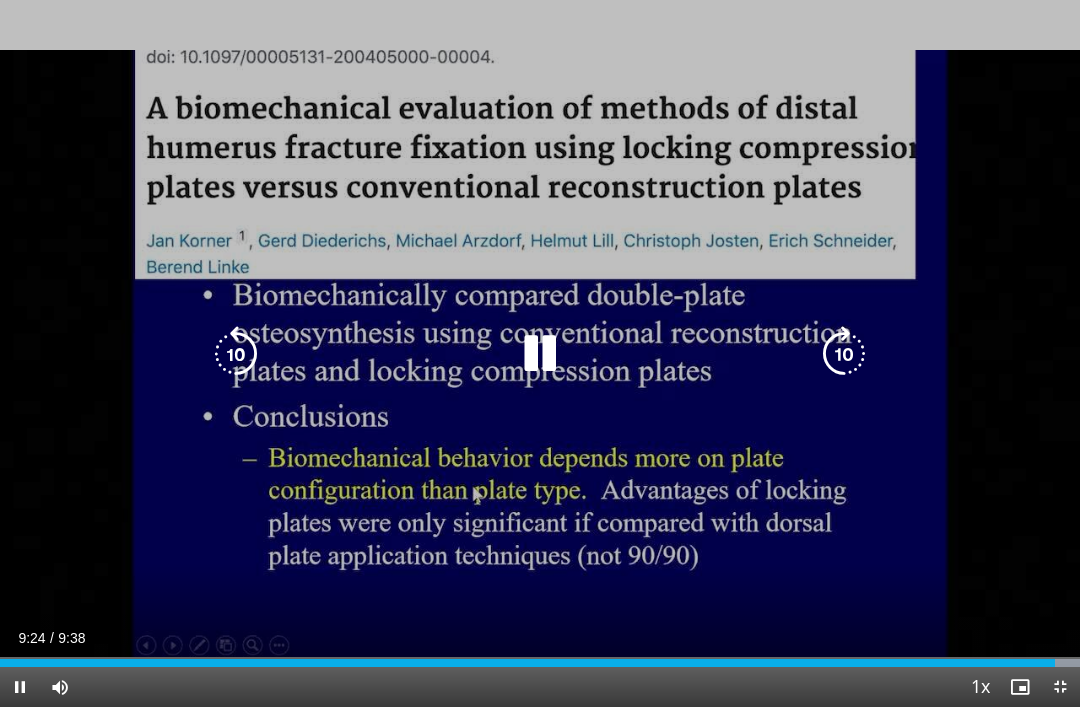 scroll, scrollTop: 0, scrollLeft: 0, axis: both 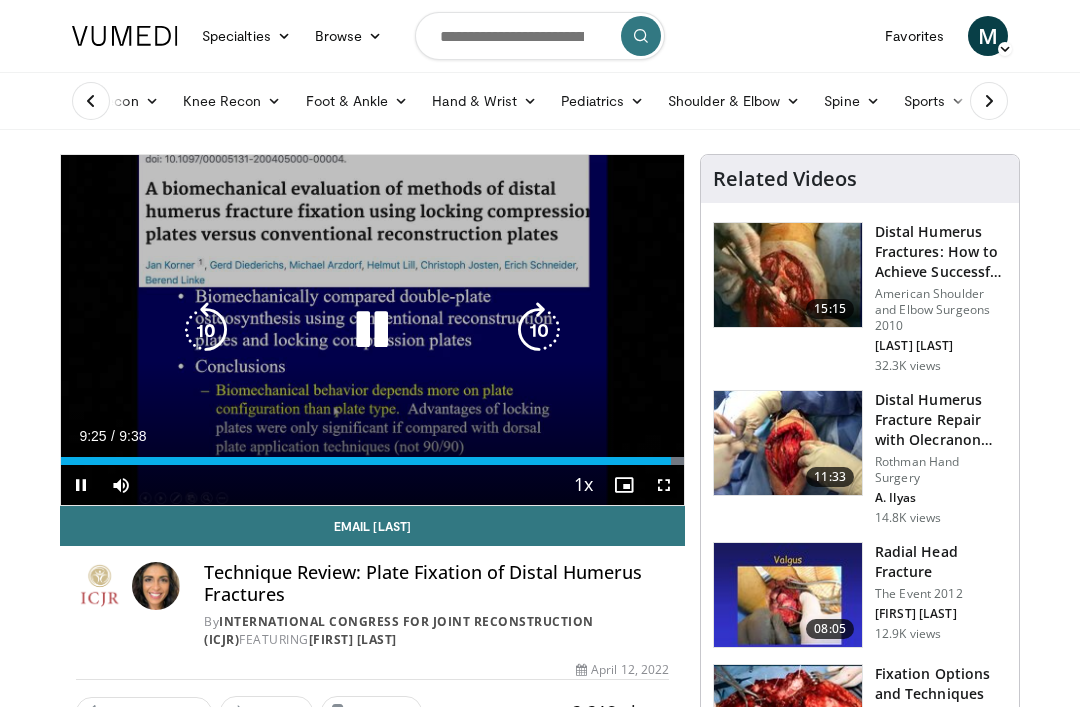 click at bounding box center [372, 330] 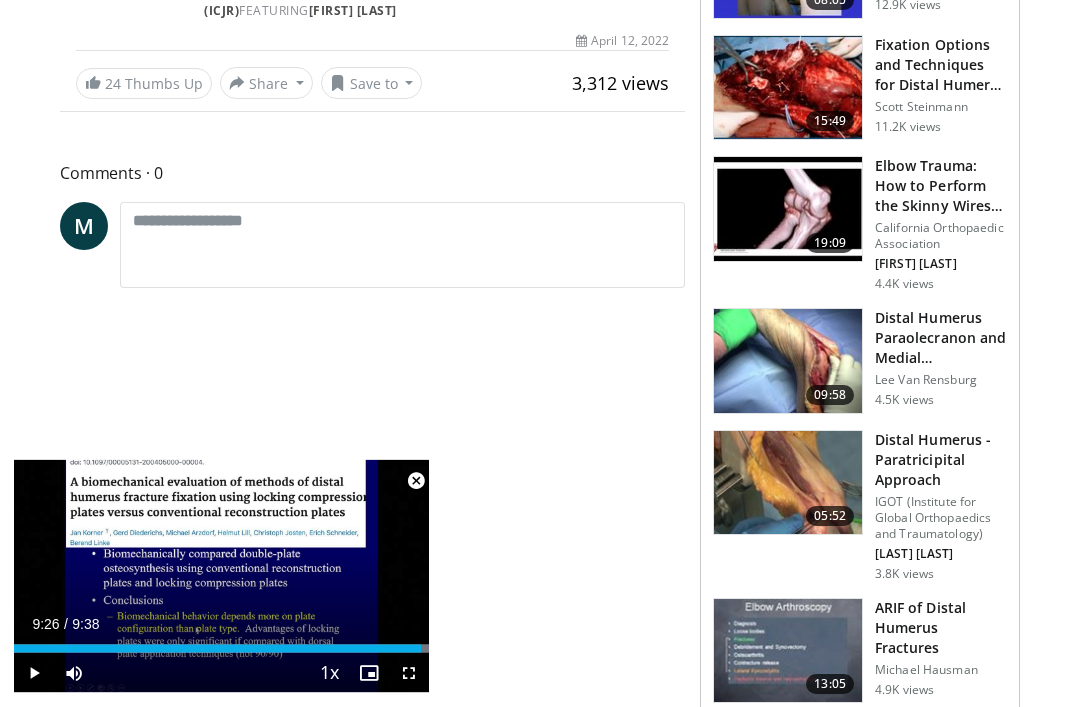 scroll, scrollTop: 629, scrollLeft: 0, axis: vertical 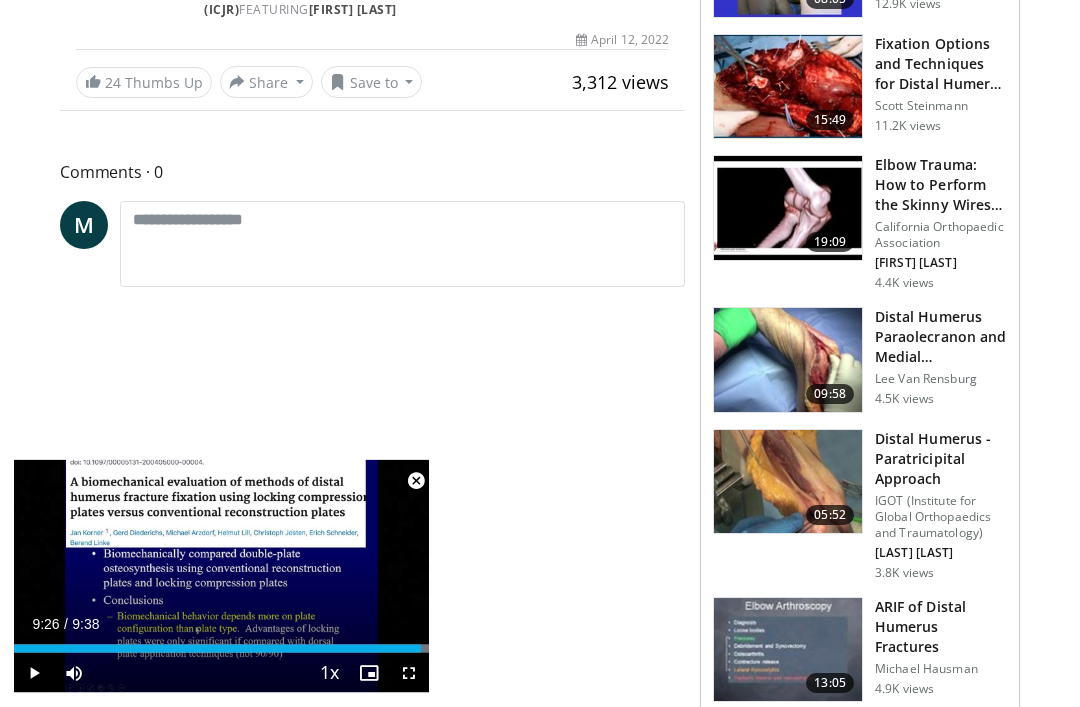 click at bounding box center (788, 483) 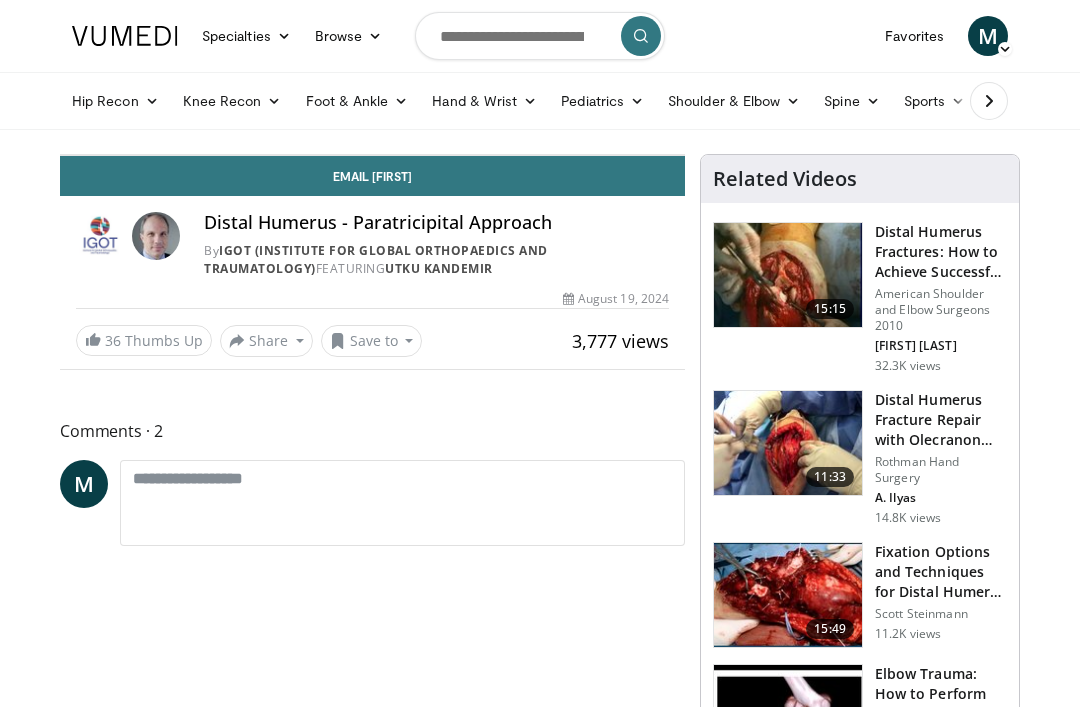 scroll, scrollTop: 0, scrollLeft: 0, axis: both 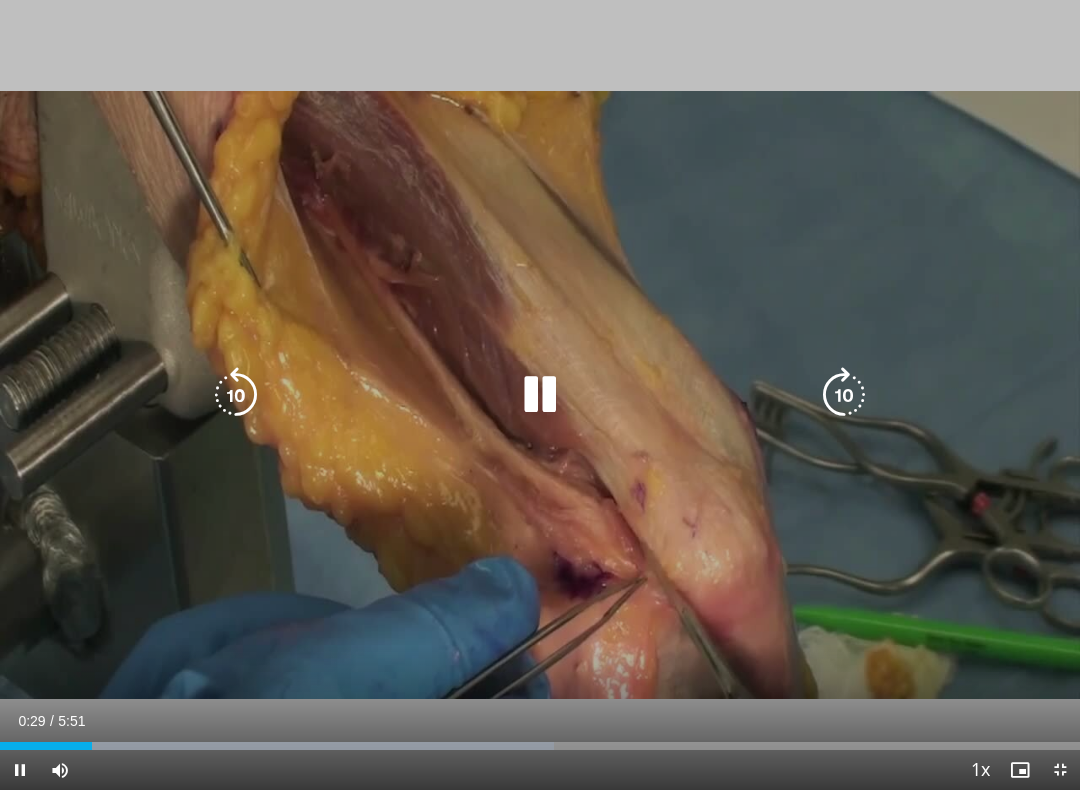 click at bounding box center (540, 395) 